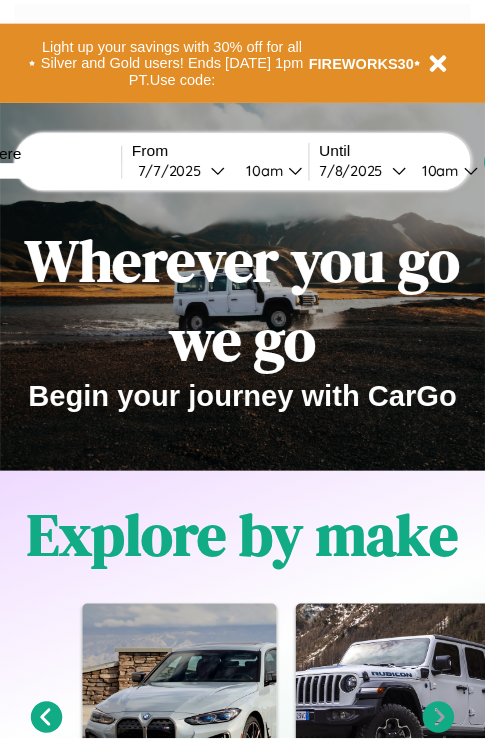 scroll, scrollTop: 0, scrollLeft: 0, axis: both 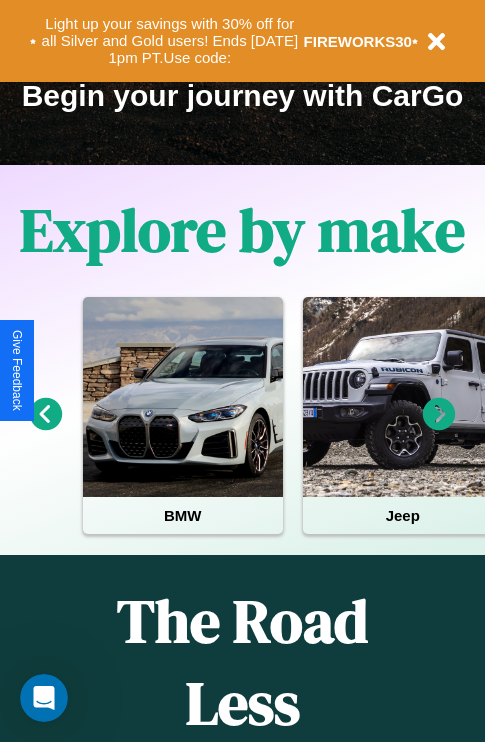 click 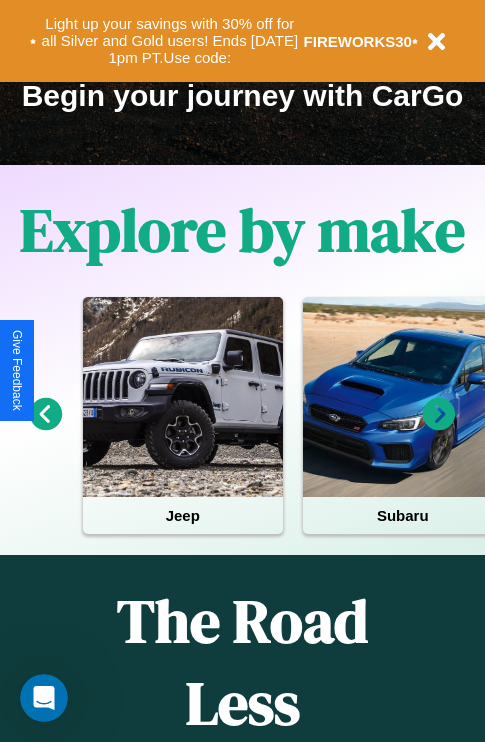 click 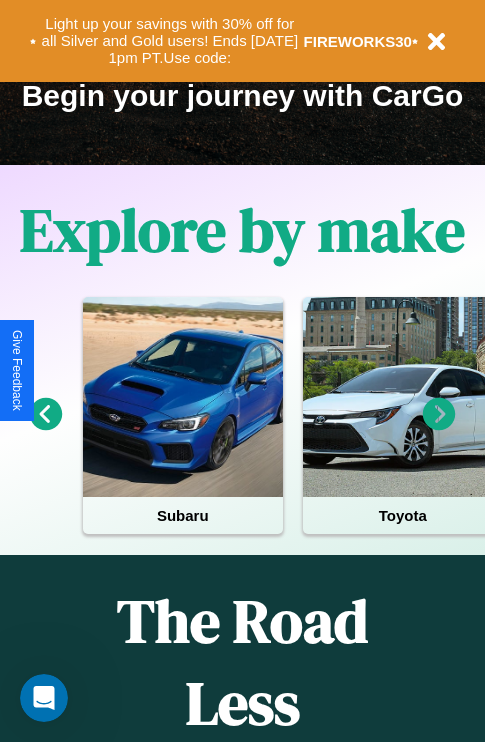 click 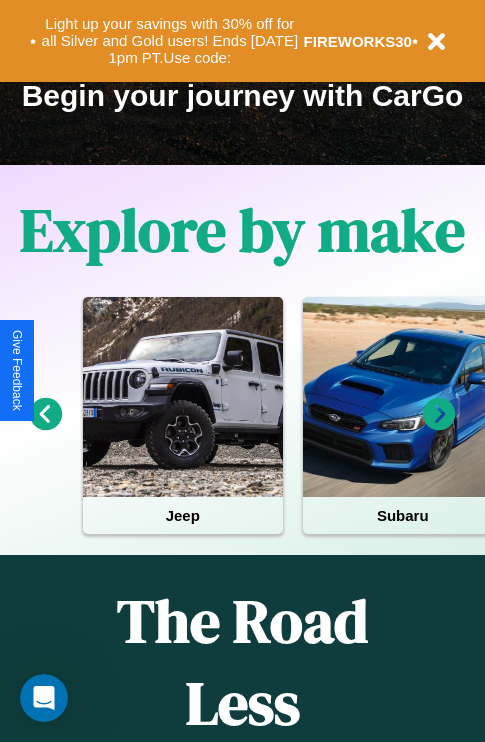 click 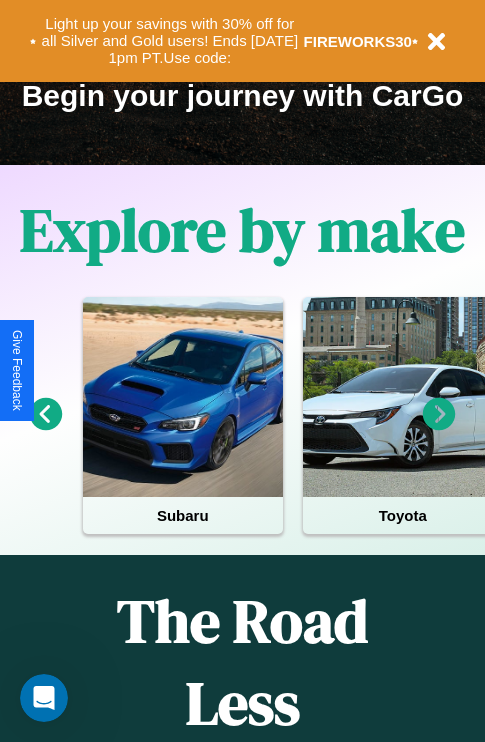 click 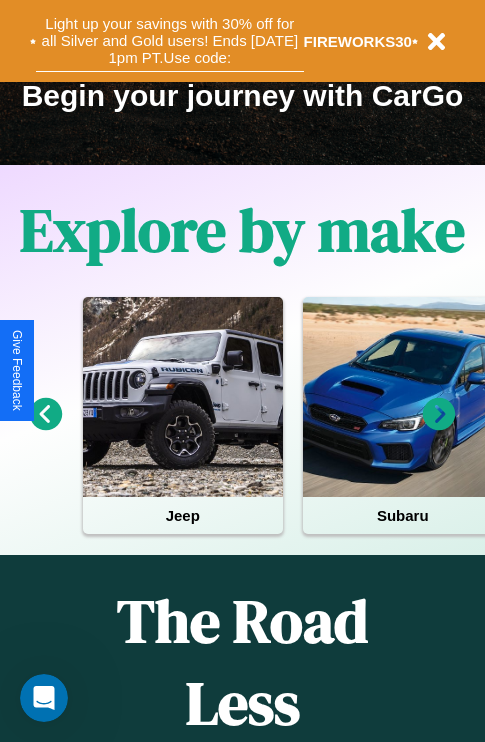 click on "Light up your savings with 30% off for all Silver and Gold users! Ends [DATE] 1pm PT.  Use code:" at bounding box center (170, 41) 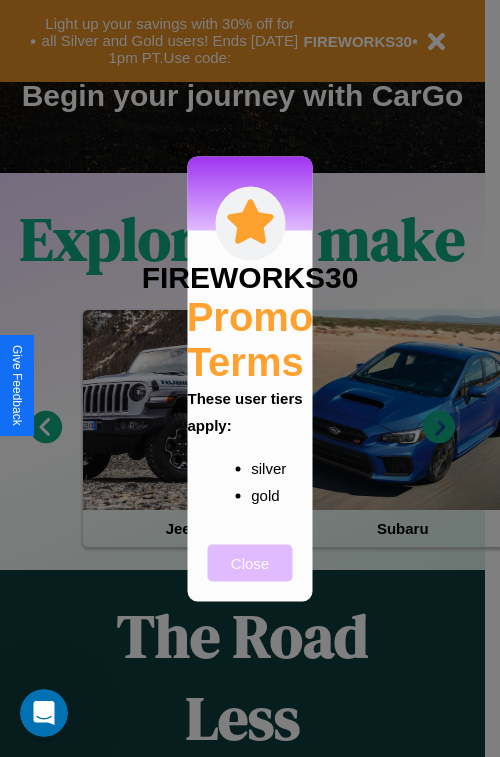 click on "Close" at bounding box center [250, 562] 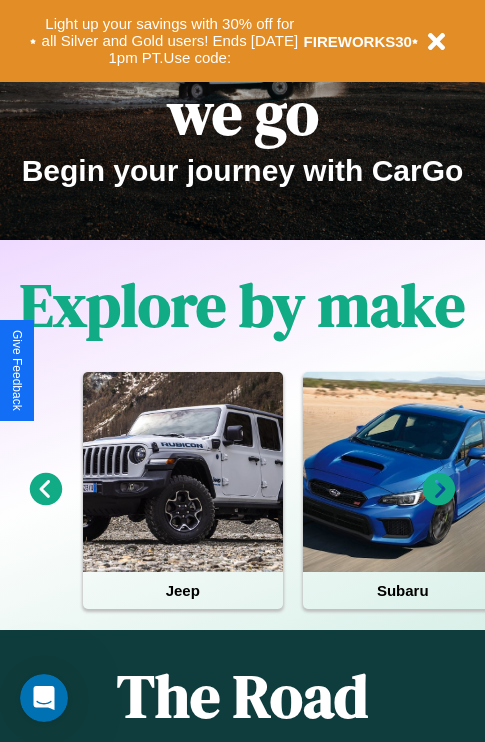 scroll, scrollTop: 0, scrollLeft: 0, axis: both 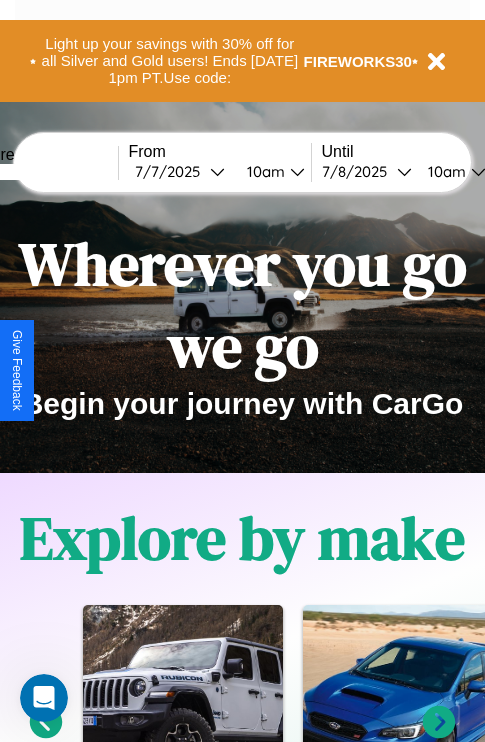 click at bounding box center (43, 172) 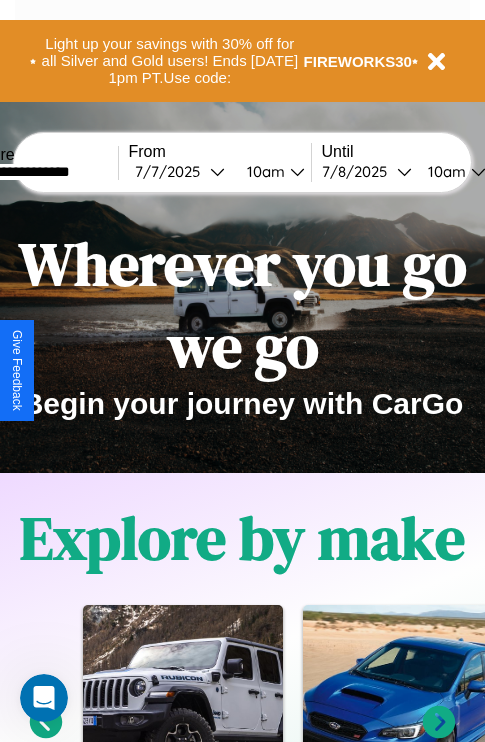 type on "**********" 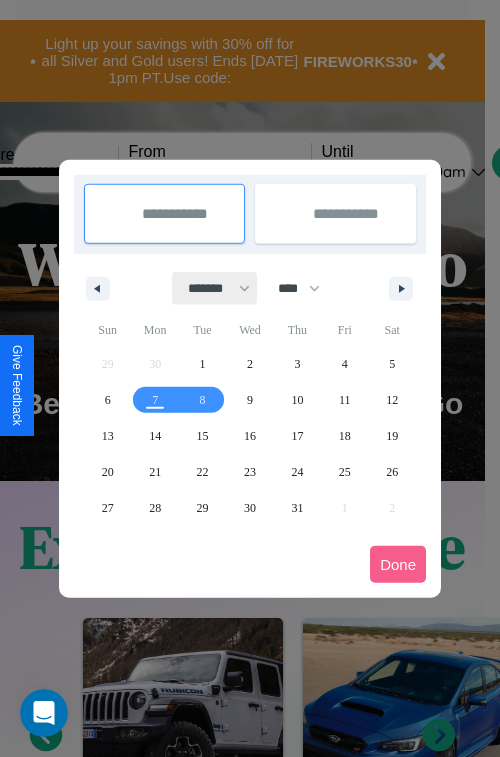 click on "******* ******** ***** ***** *** **** **** ****** ********* ******* ******** ********" at bounding box center [215, 288] 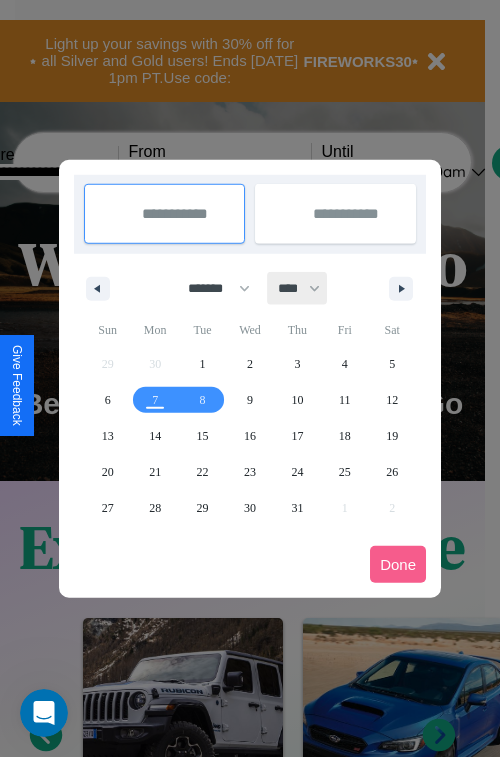 click on "**** **** **** **** **** **** **** **** **** **** **** **** **** **** **** **** **** **** **** **** **** **** **** **** **** **** **** **** **** **** **** **** **** **** **** **** **** **** **** **** **** **** **** **** **** **** **** **** **** **** **** **** **** **** **** **** **** **** **** **** **** **** **** **** **** **** **** **** **** **** **** **** **** **** **** **** **** **** **** **** **** **** **** **** **** **** **** **** **** **** **** **** **** **** **** **** **** **** **** **** **** **** **** **** **** **** **** **** **** **** **** **** **** **** **** **** **** **** **** **** ****" at bounding box center (298, 288) 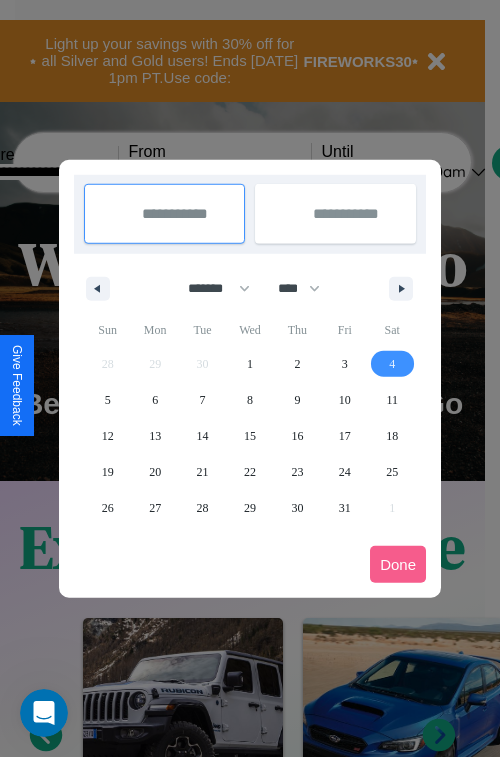 click on "4" at bounding box center [392, 364] 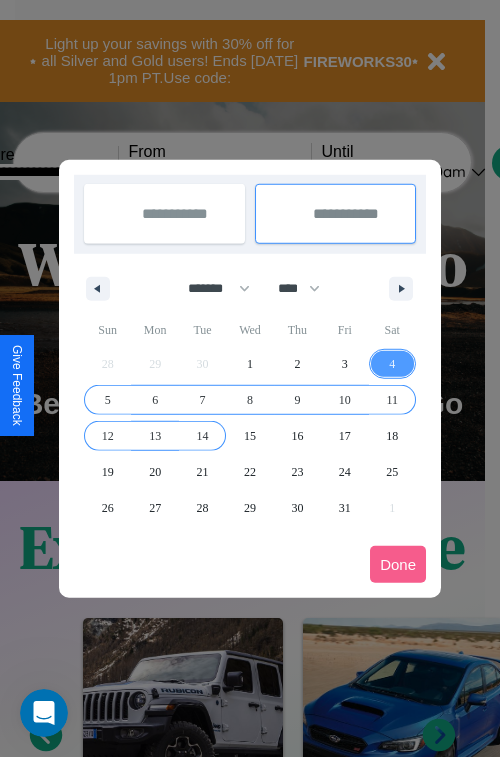 click on "14" at bounding box center (203, 436) 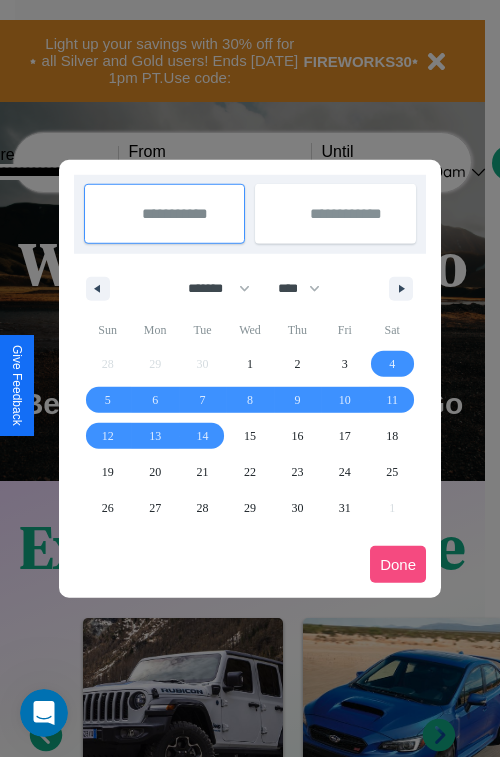 click on "Done" at bounding box center (398, 564) 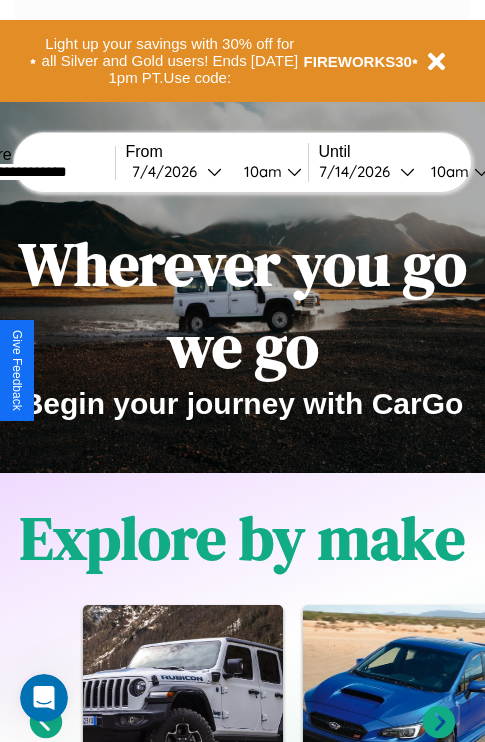 scroll, scrollTop: 0, scrollLeft: 71, axis: horizontal 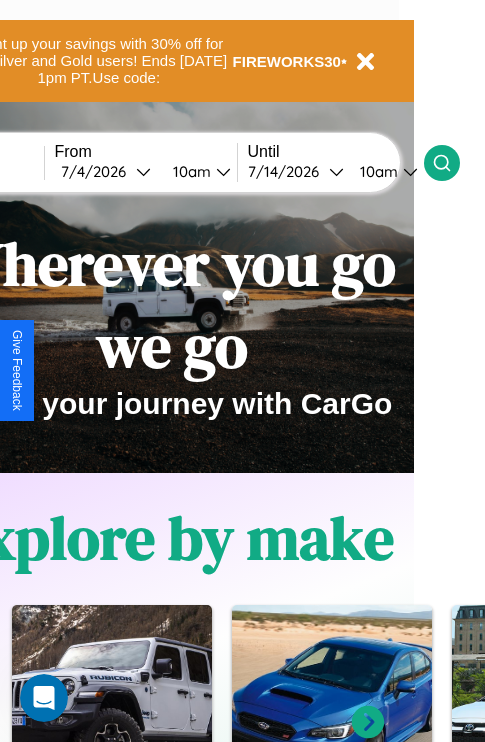 click 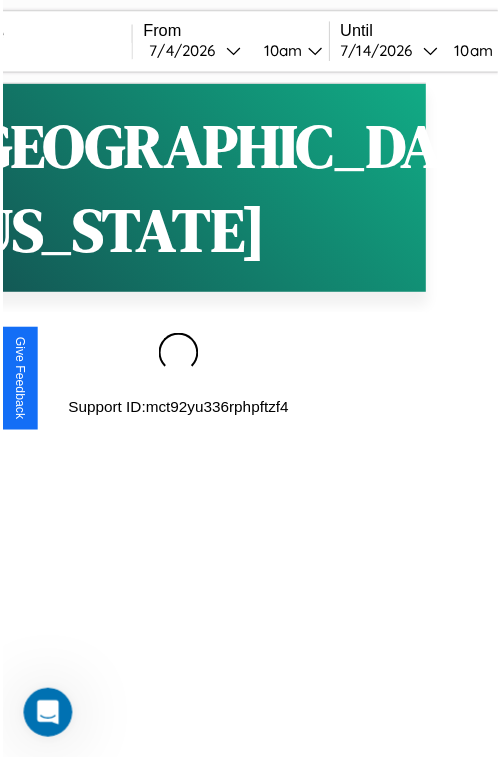 scroll, scrollTop: 0, scrollLeft: 0, axis: both 